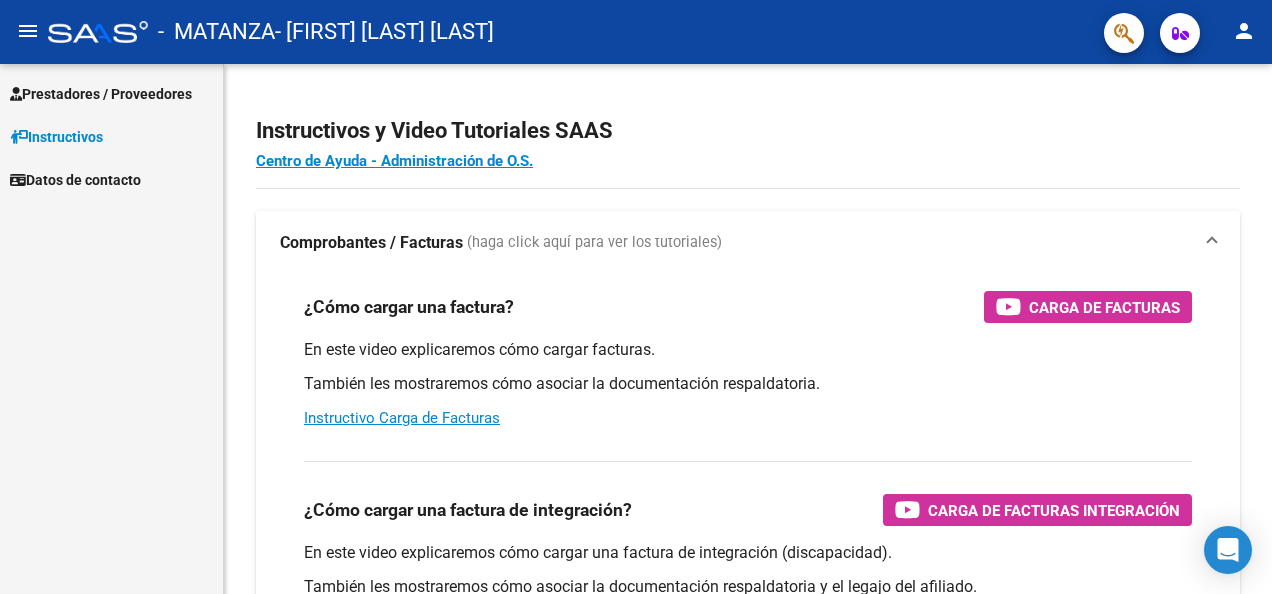 scroll, scrollTop: 0, scrollLeft: 0, axis: both 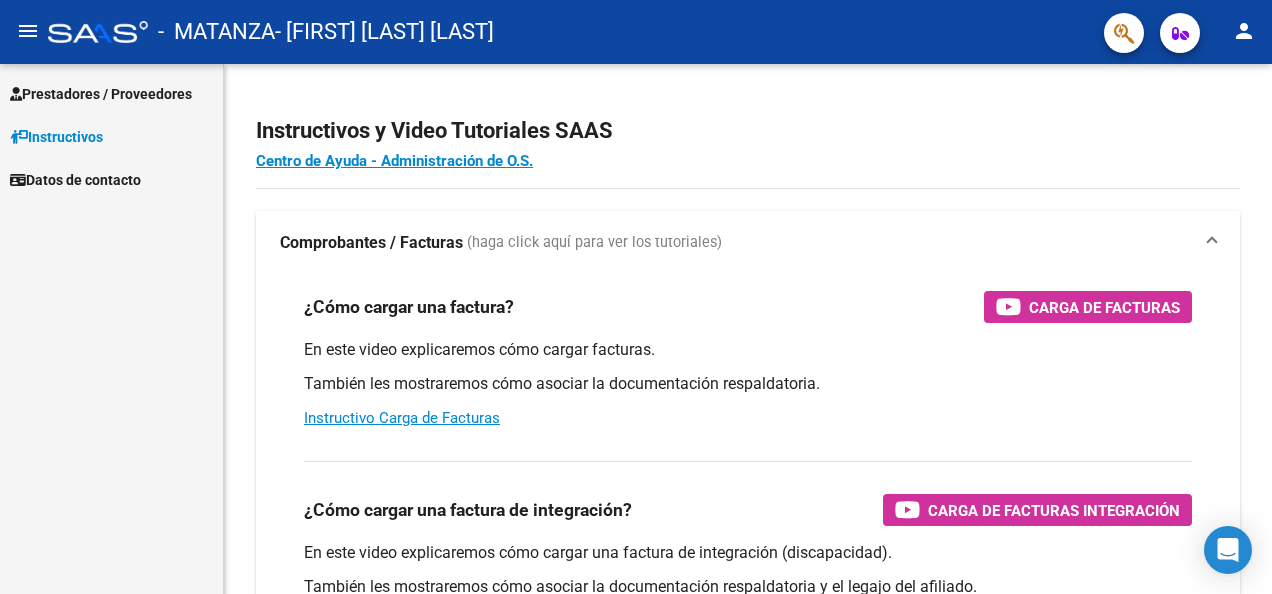 click on "Instructivos" at bounding box center (56, 137) 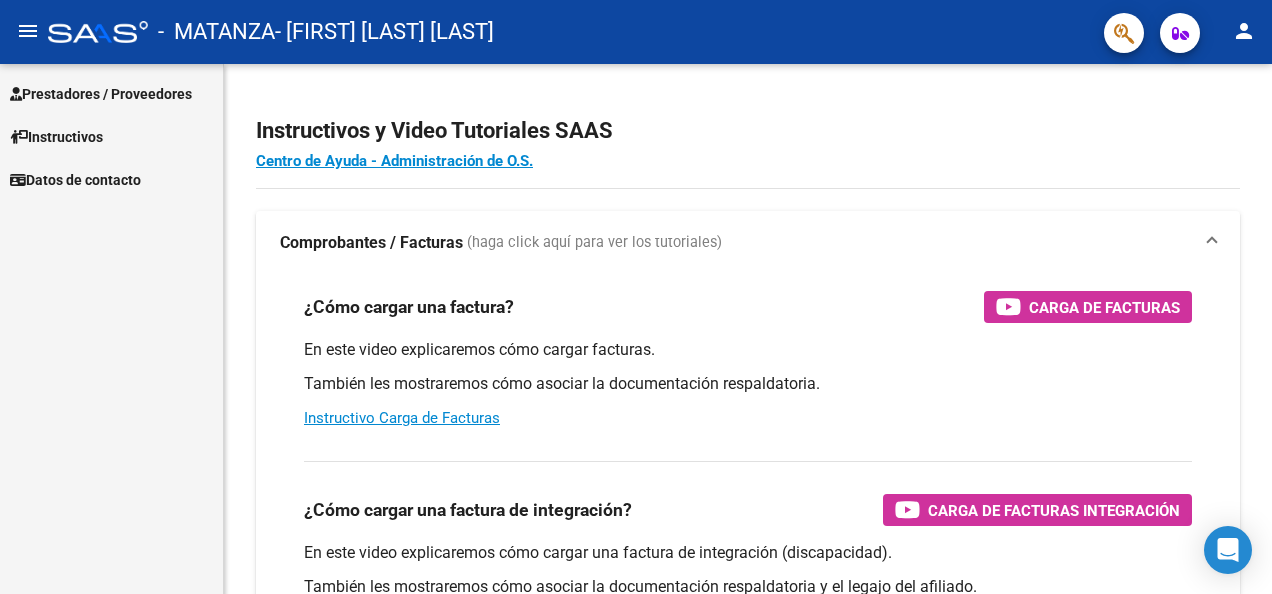 click on "Prestadores / Proveedores" at bounding box center (101, 94) 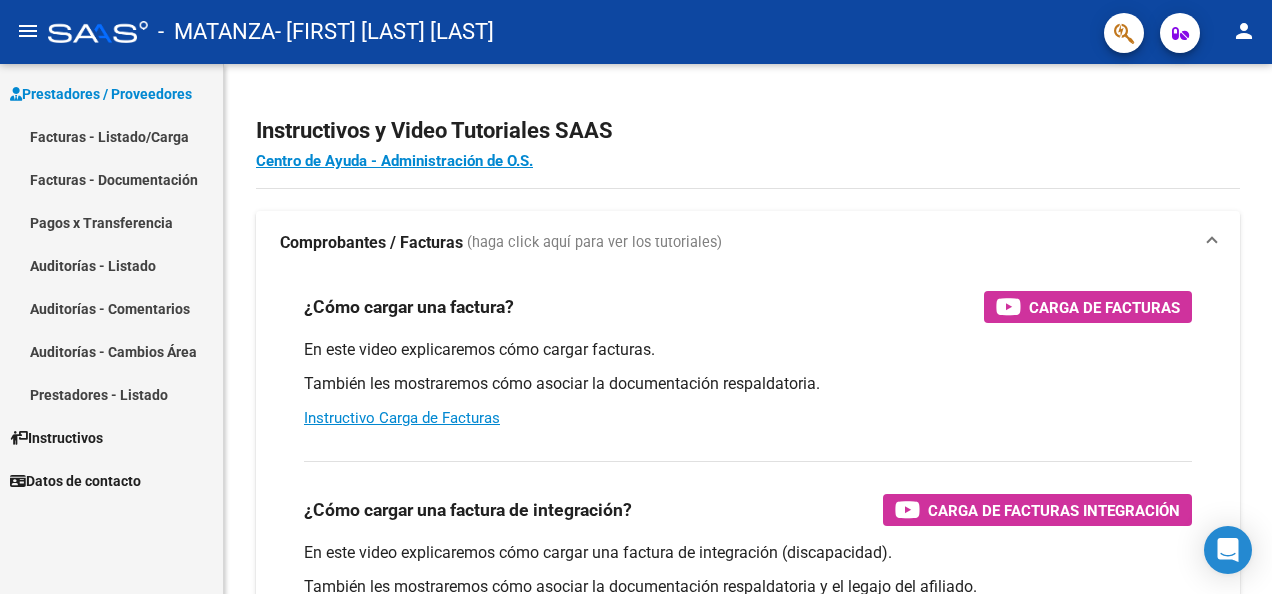 click on "Facturas - Listado/Carga" at bounding box center (111, 136) 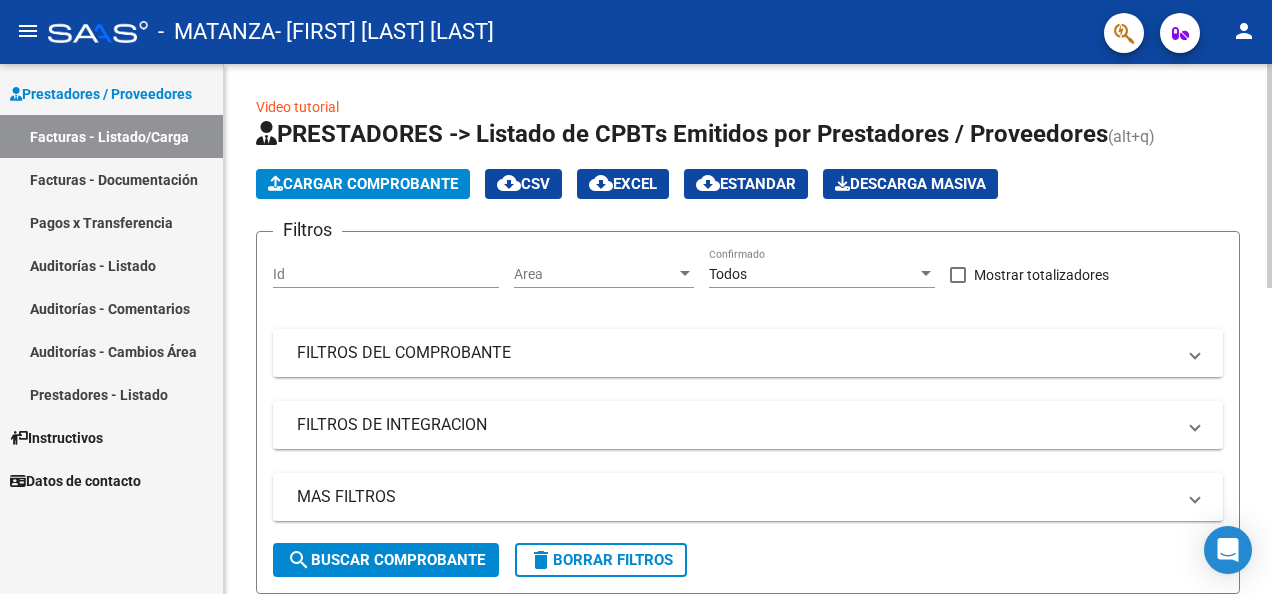 click on "FILTROS DEL COMPROBANTE" at bounding box center [736, 353] 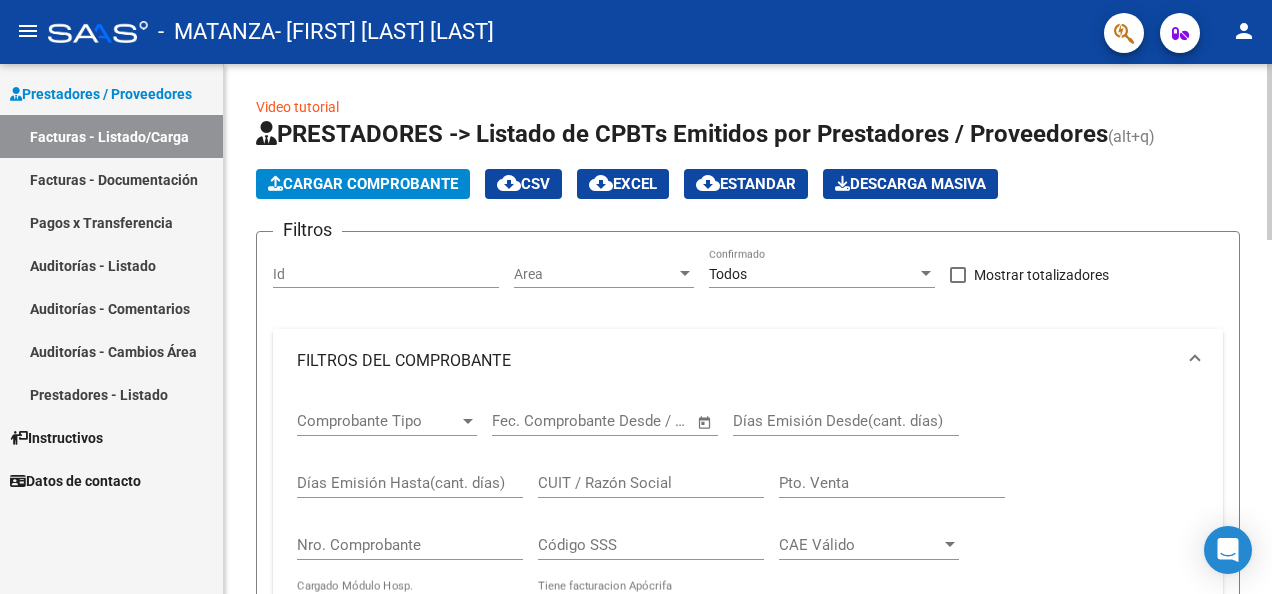 click on "FILTROS DEL COMPROBANTE" at bounding box center (736, 361) 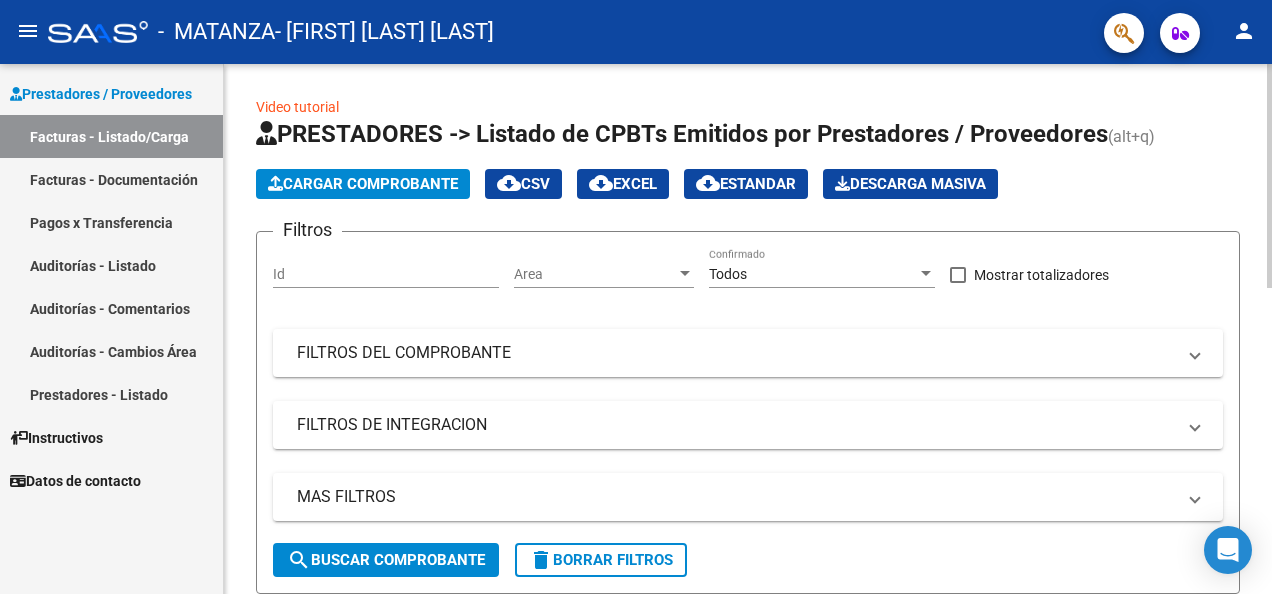 click on "Cargar Comprobante" 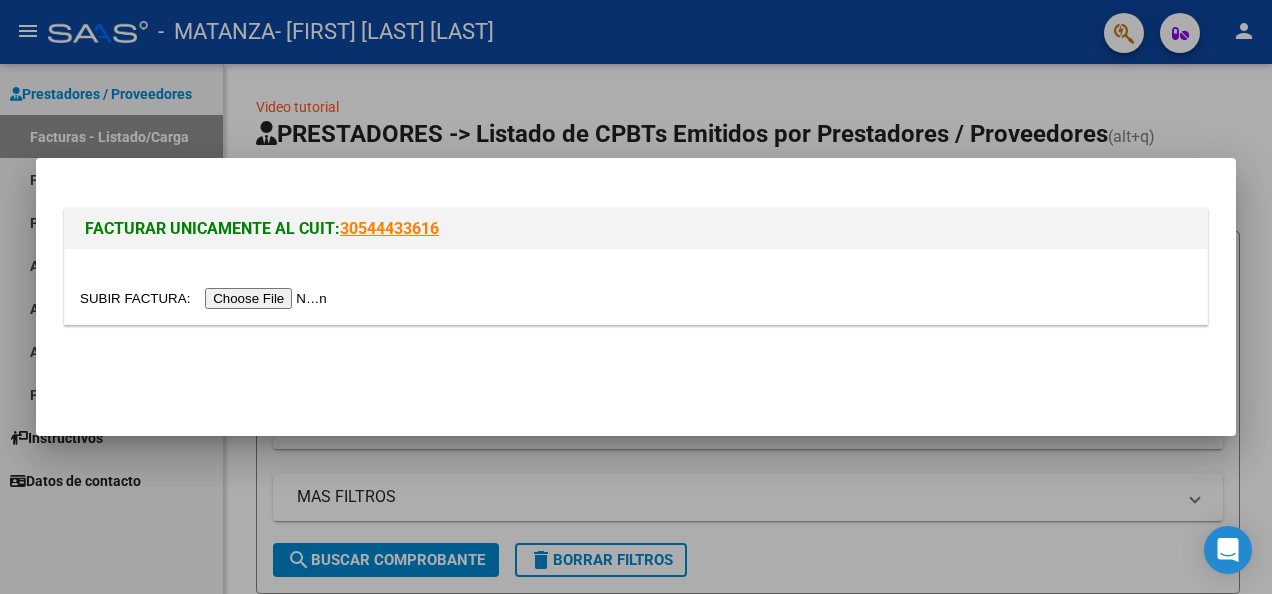 click at bounding box center (206, 298) 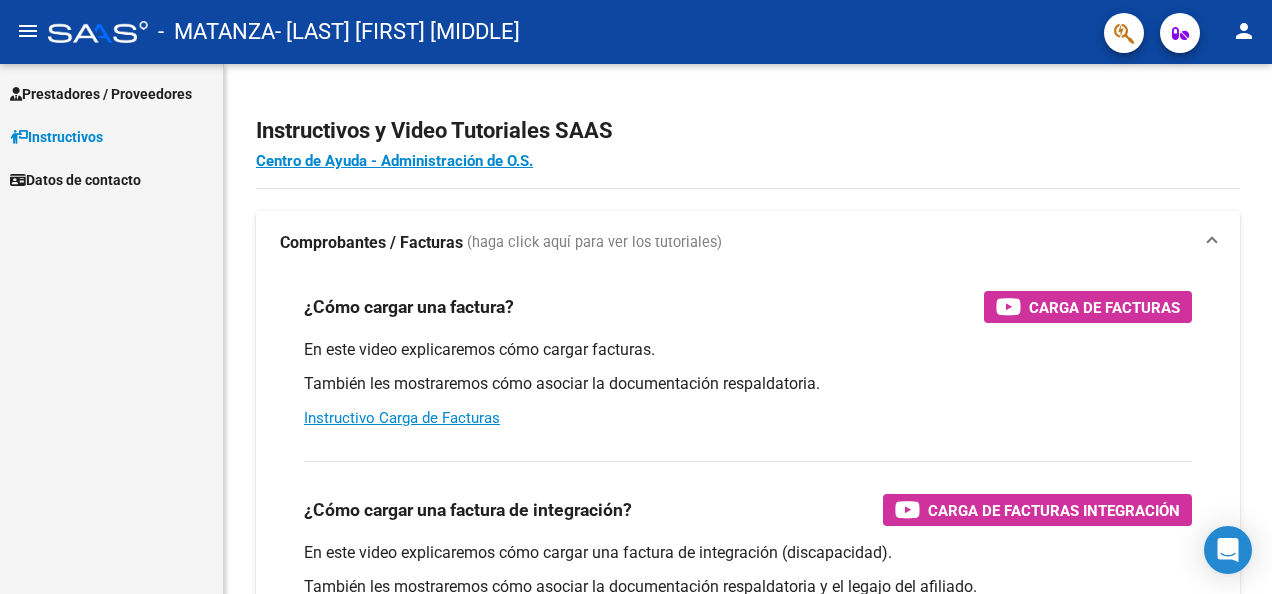 scroll, scrollTop: 0, scrollLeft: 0, axis: both 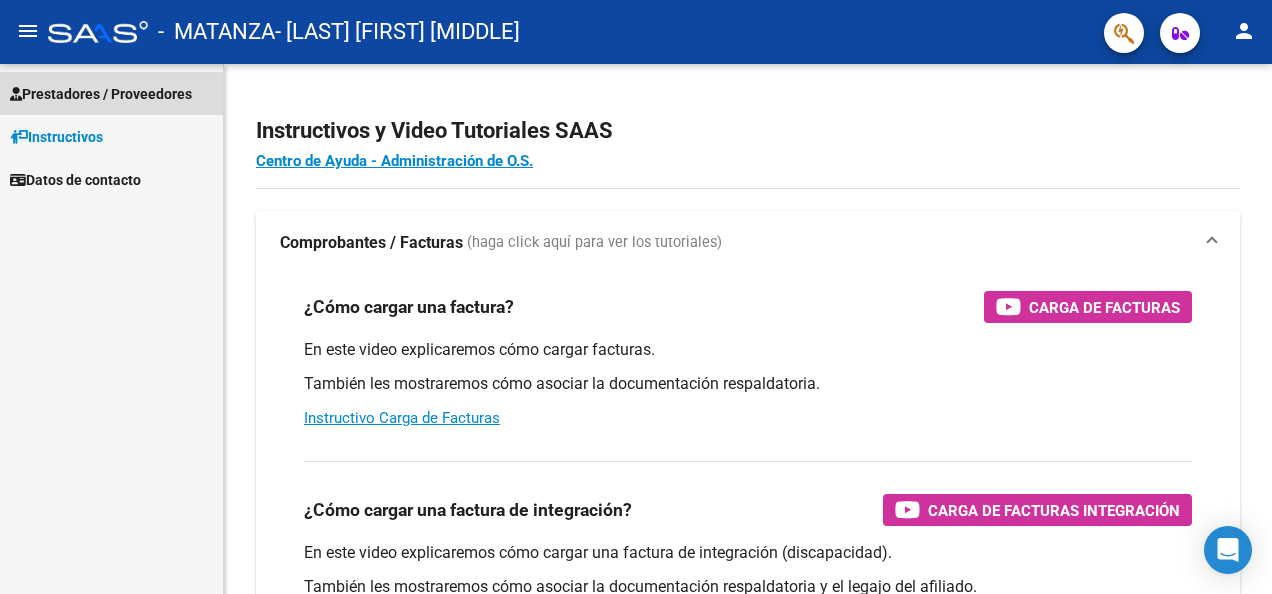 click on "Prestadores / Proveedores" at bounding box center [101, 94] 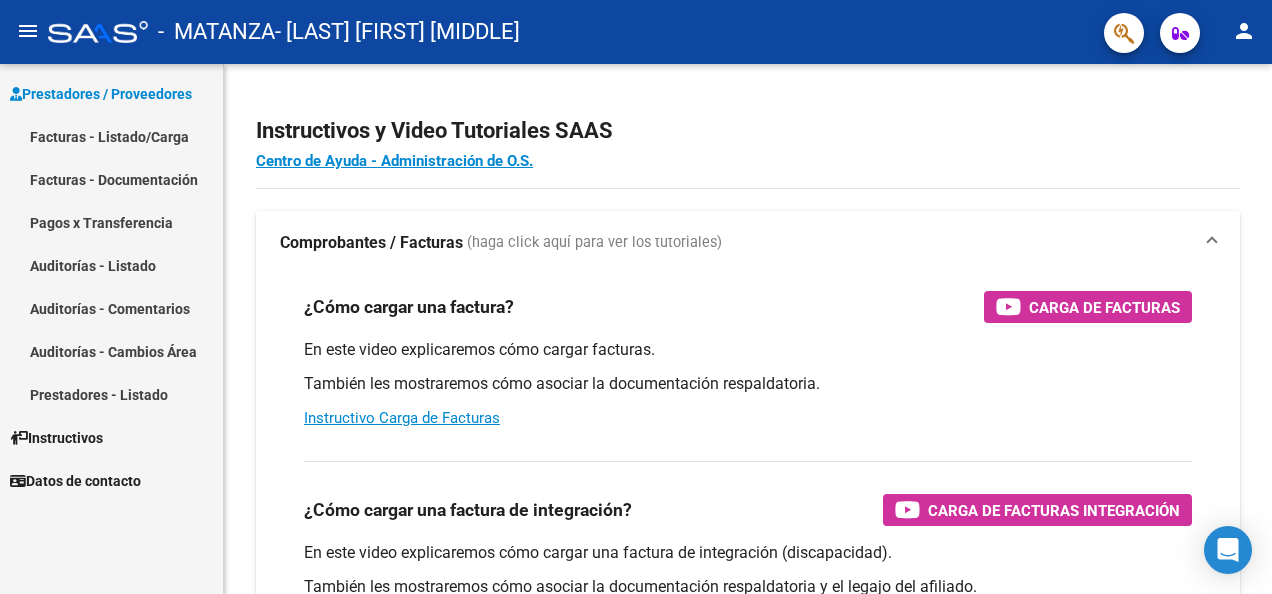 click on "Facturas - Listado/Carga" at bounding box center [111, 136] 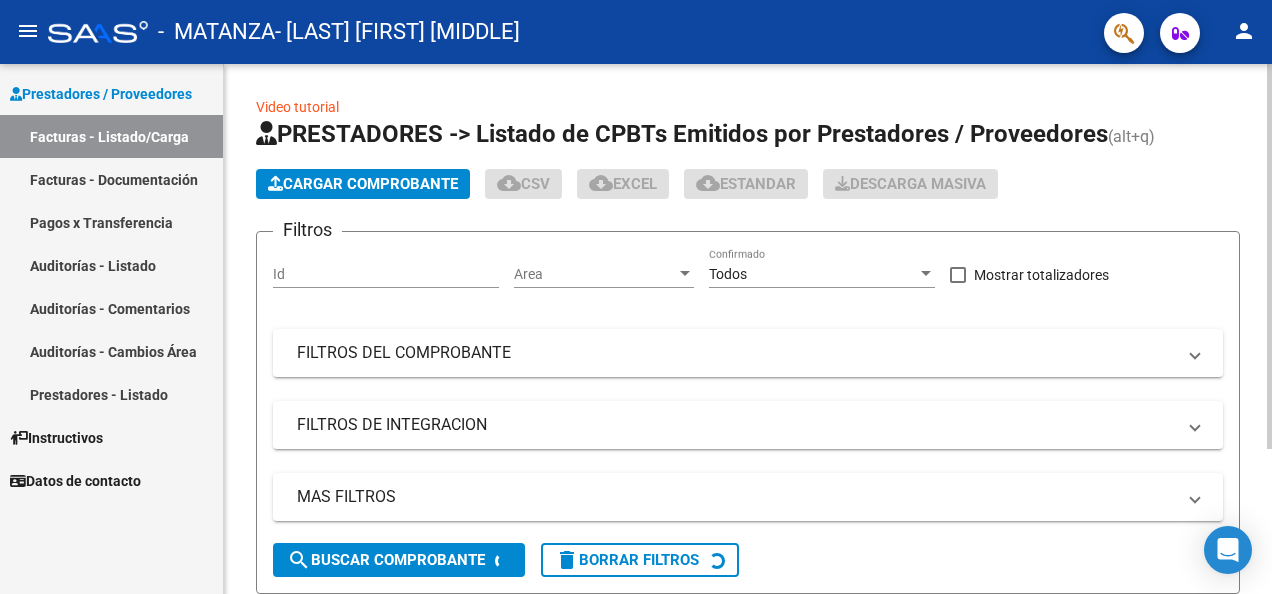 click on "Cargar Comprobante" 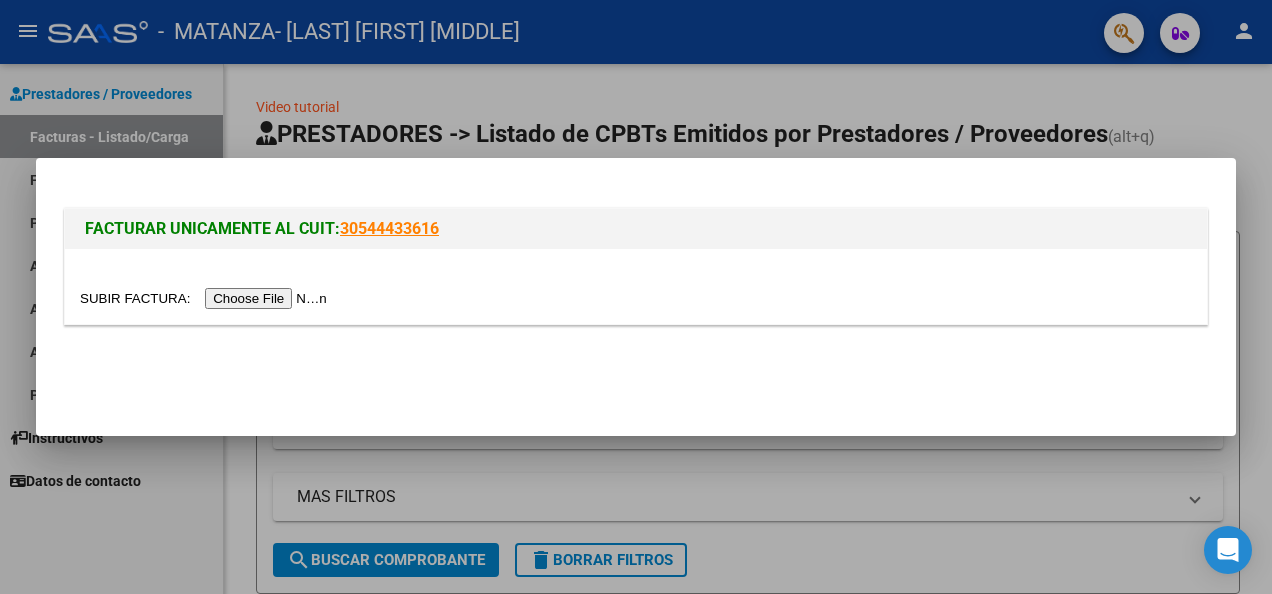click at bounding box center [206, 298] 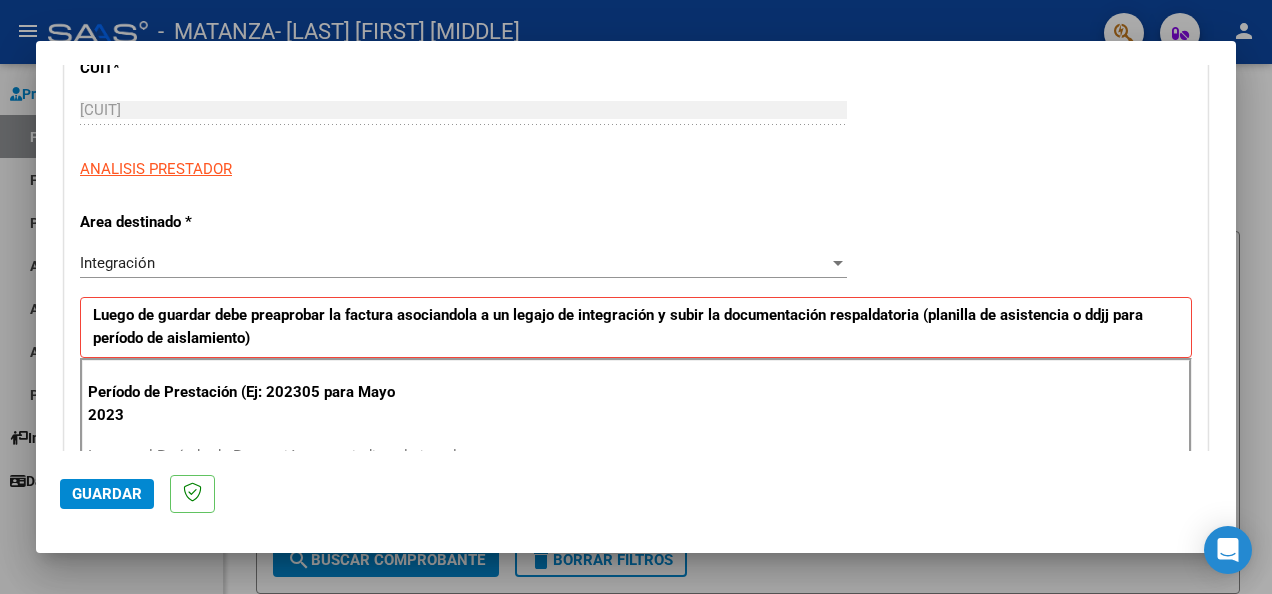 scroll, scrollTop: 400, scrollLeft: 0, axis: vertical 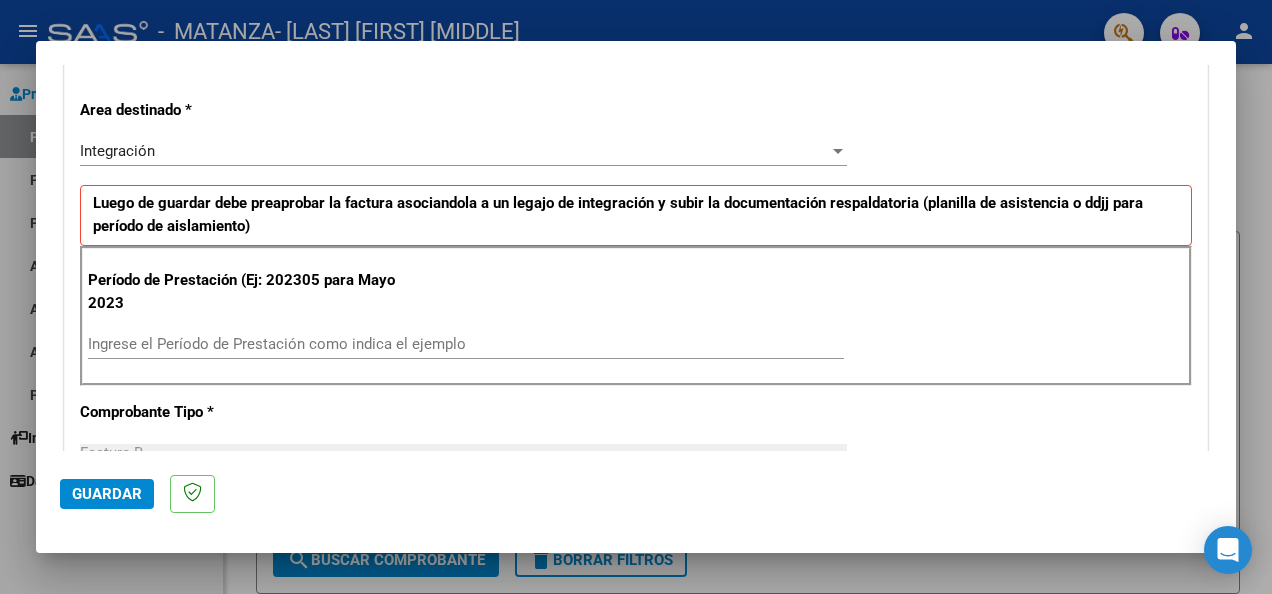 click on "Integración" at bounding box center (454, 151) 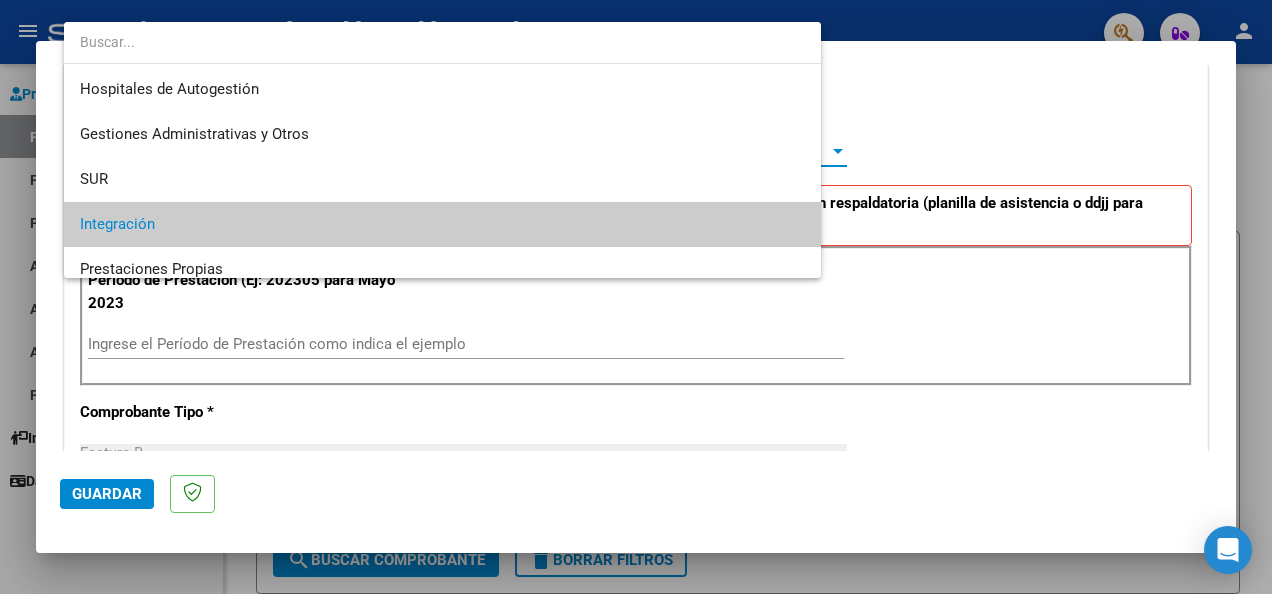 scroll, scrollTop: 74, scrollLeft: 0, axis: vertical 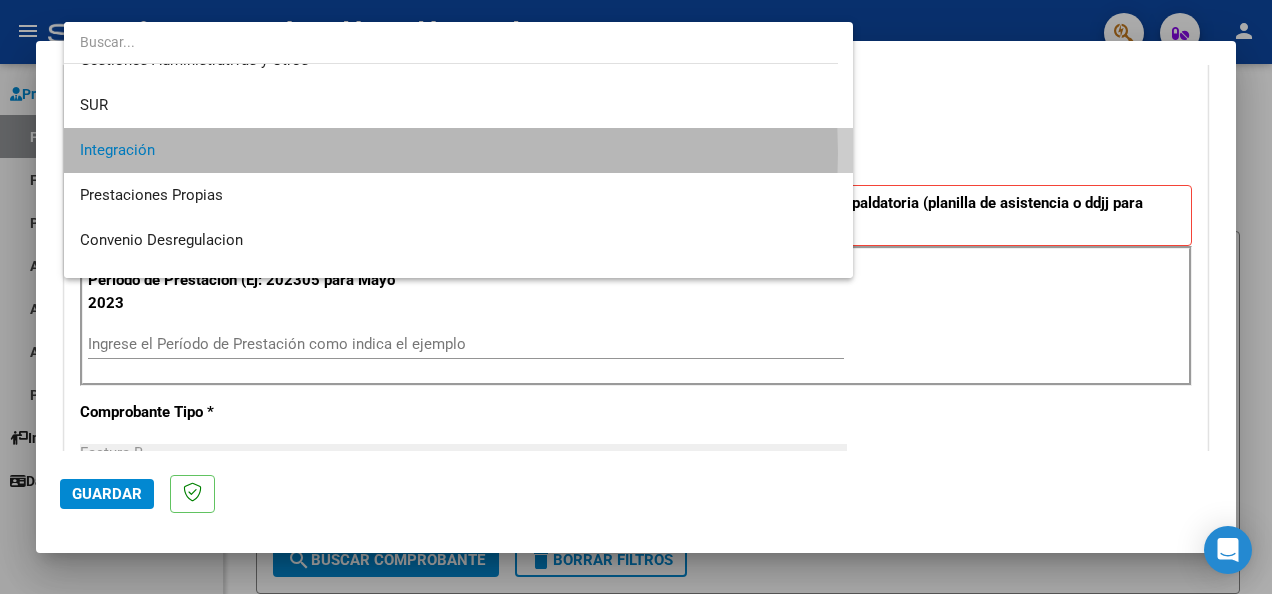 click on "Integración" at bounding box center [458, 150] 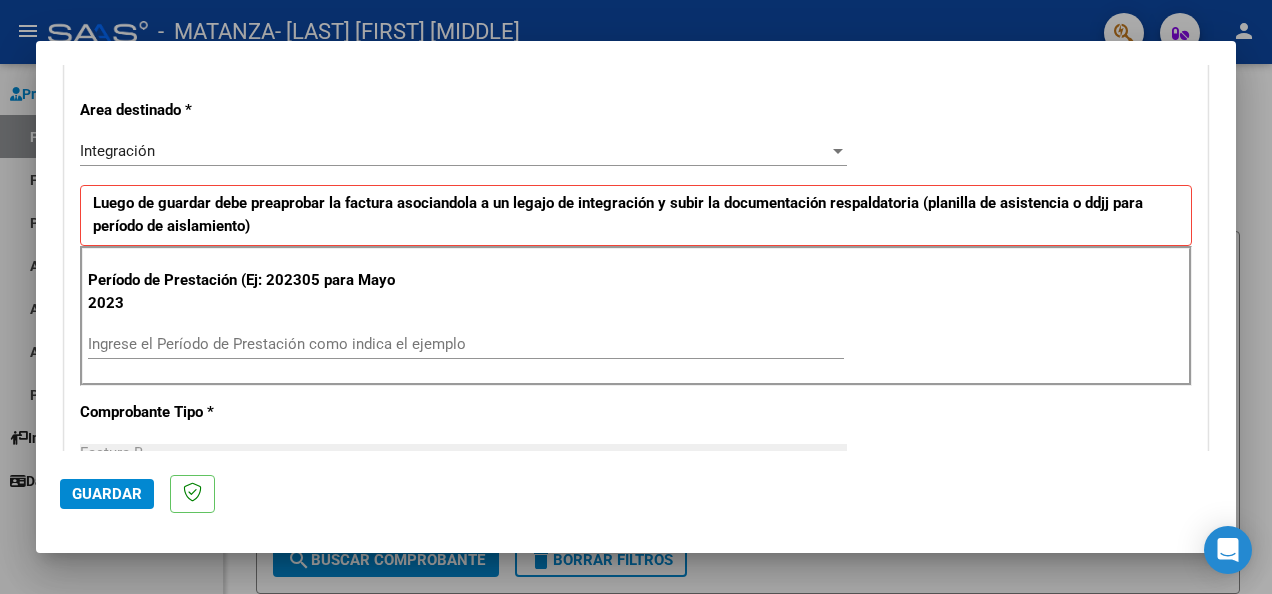 click on "Ingrese el Período de Prestación como indica el ejemplo" at bounding box center (466, 344) 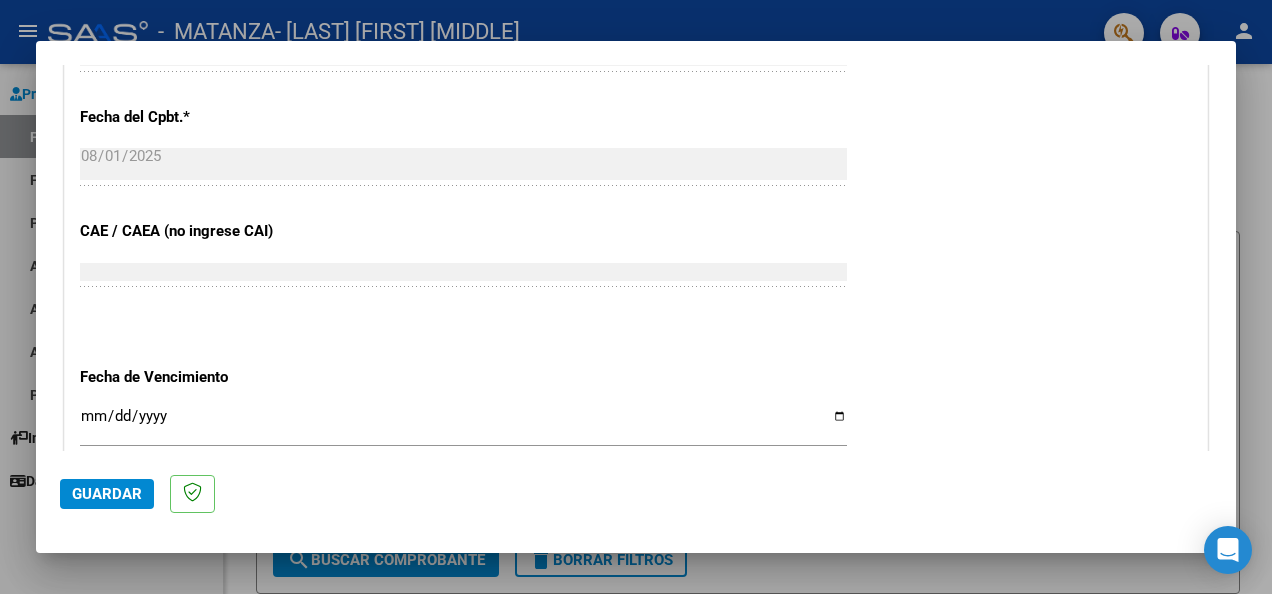 scroll, scrollTop: 1300, scrollLeft: 0, axis: vertical 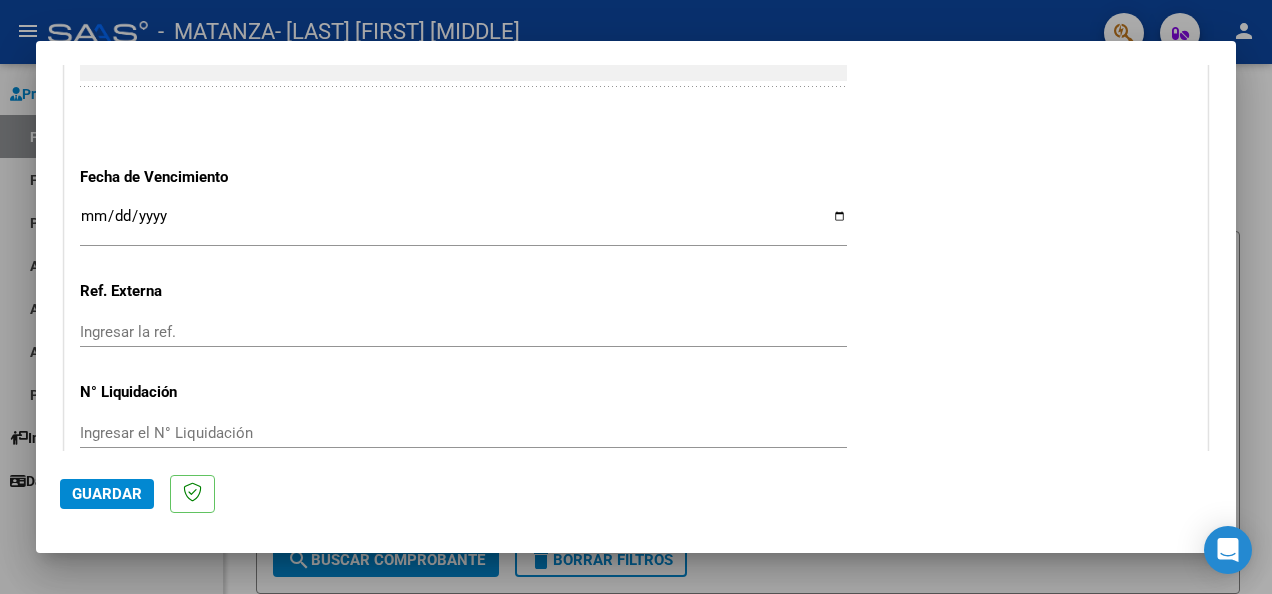 type on "202507" 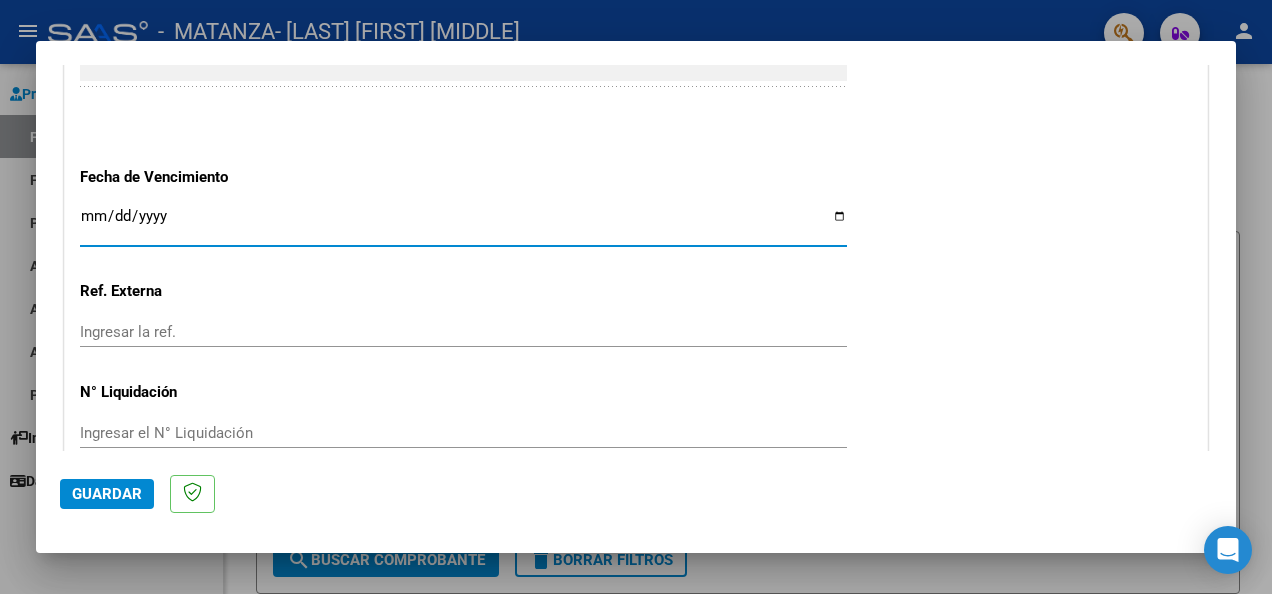 click on "Ingresar la fecha" at bounding box center (463, 224) 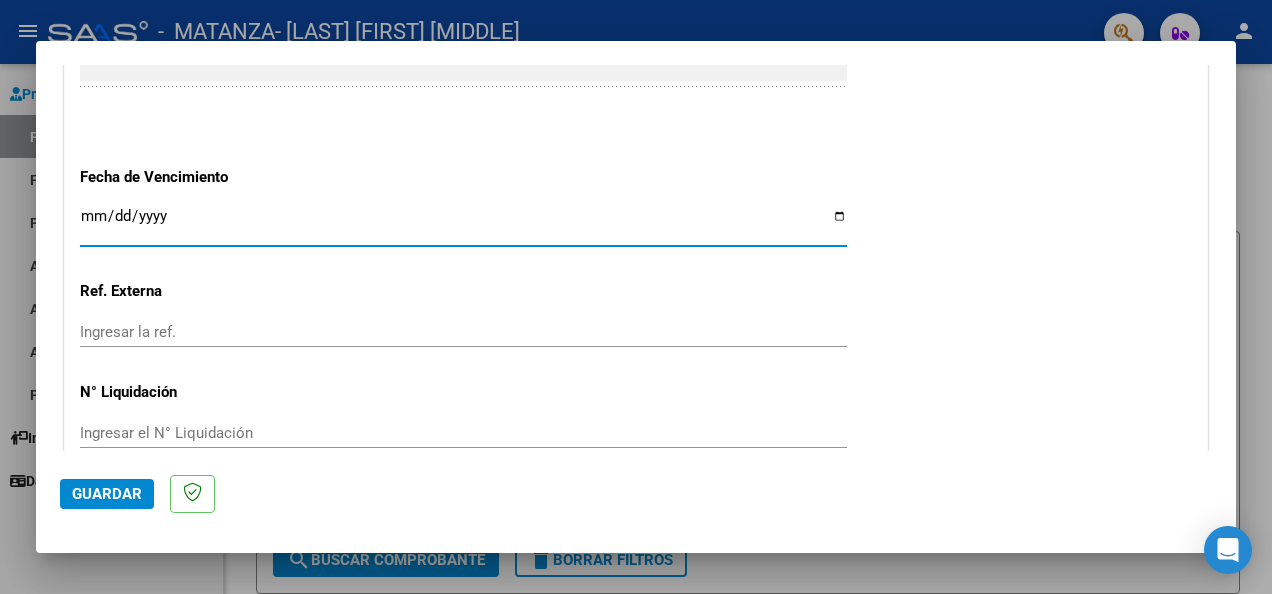 click on "Ingresar la fecha" at bounding box center (463, 224) 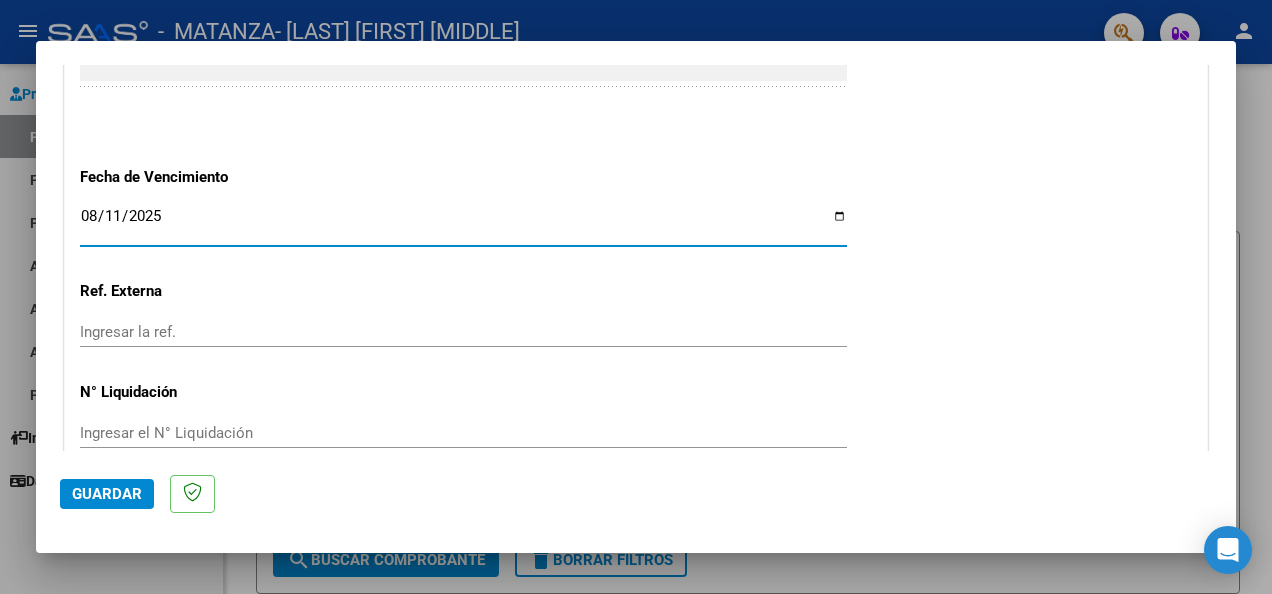 type on "2025-08-11" 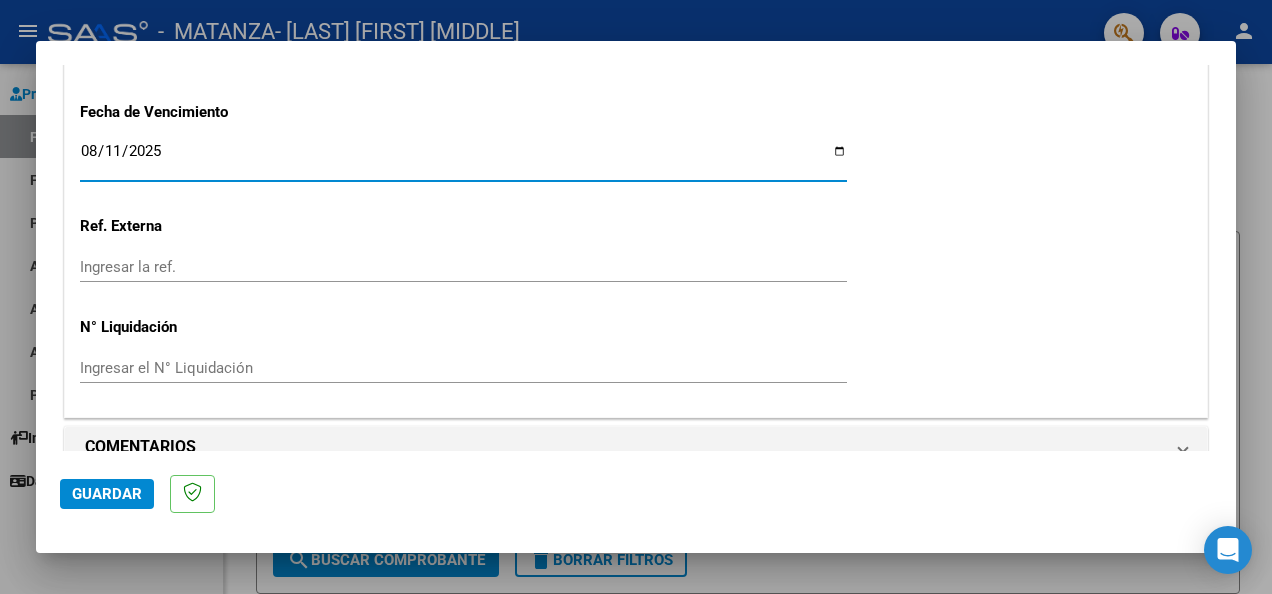 scroll, scrollTop: 1392, scrollLeft: 0, axis: vertical 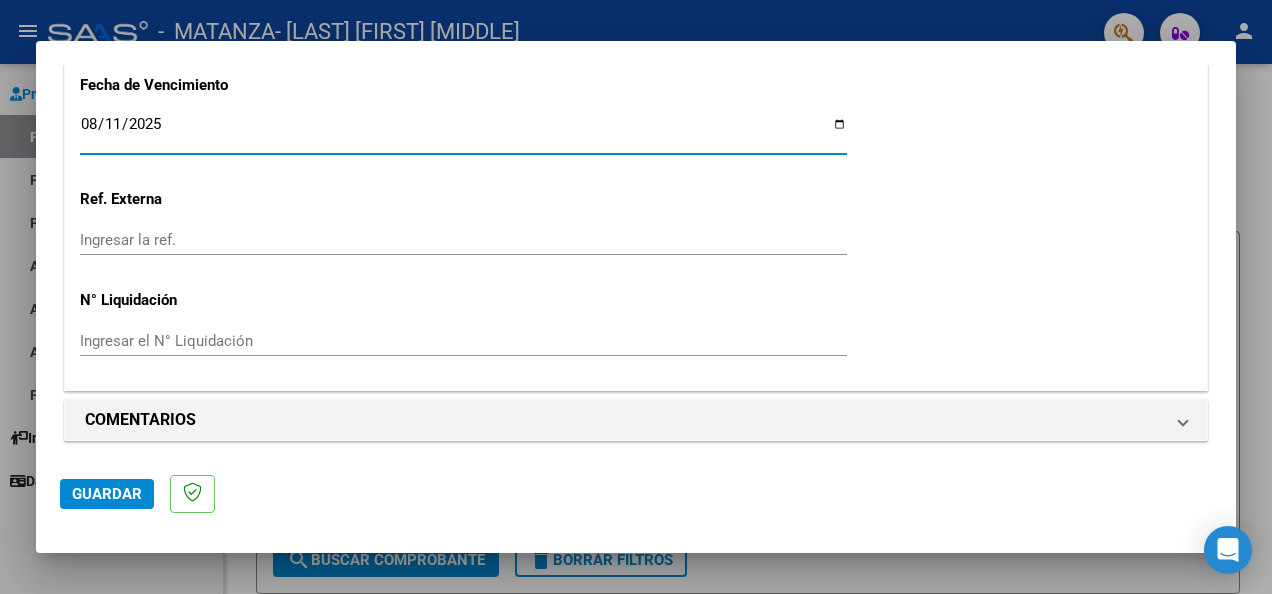 click on "Guardar" 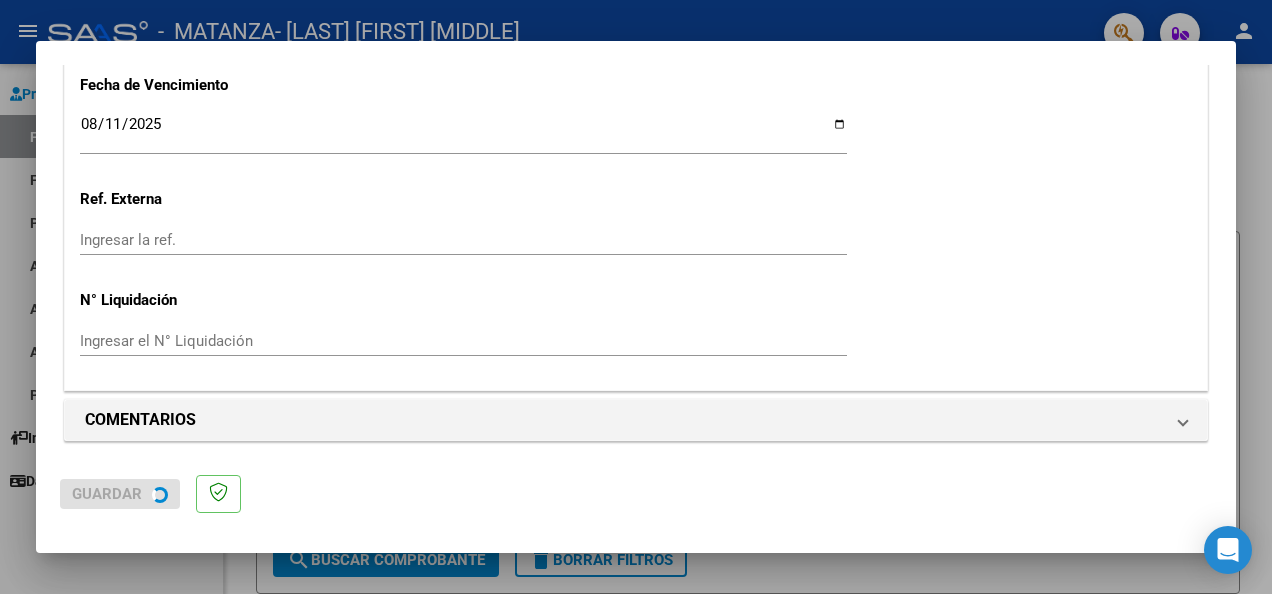 scroll, scrollTop: 0, scrollLeft: 0, axis: both 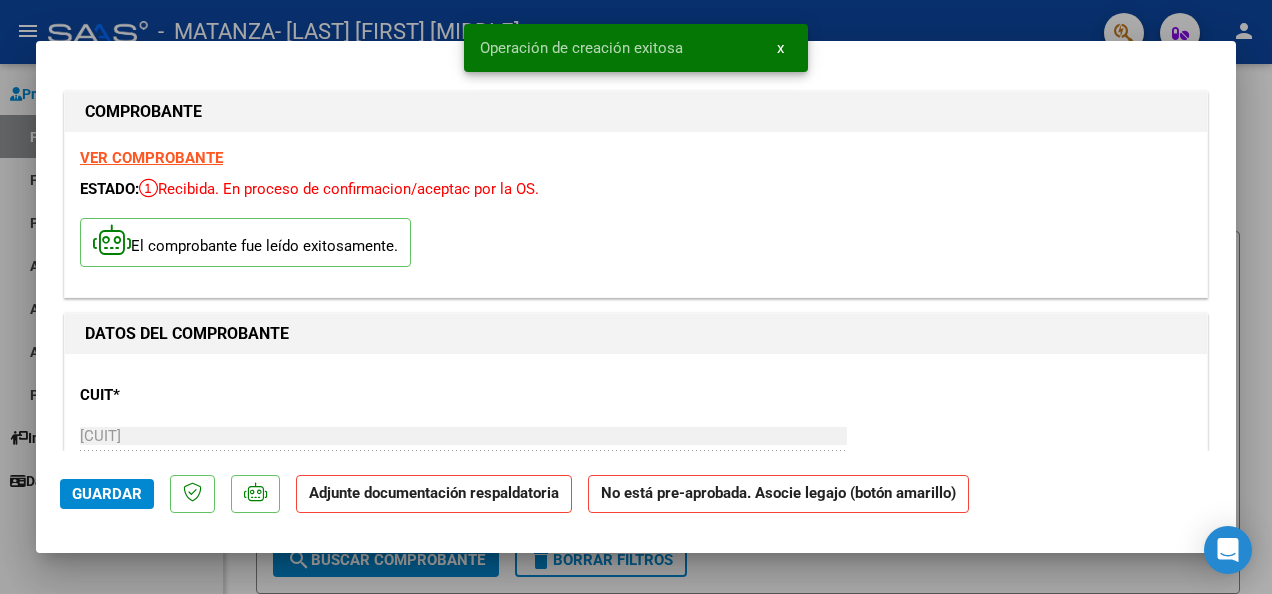 click on "Guardar" 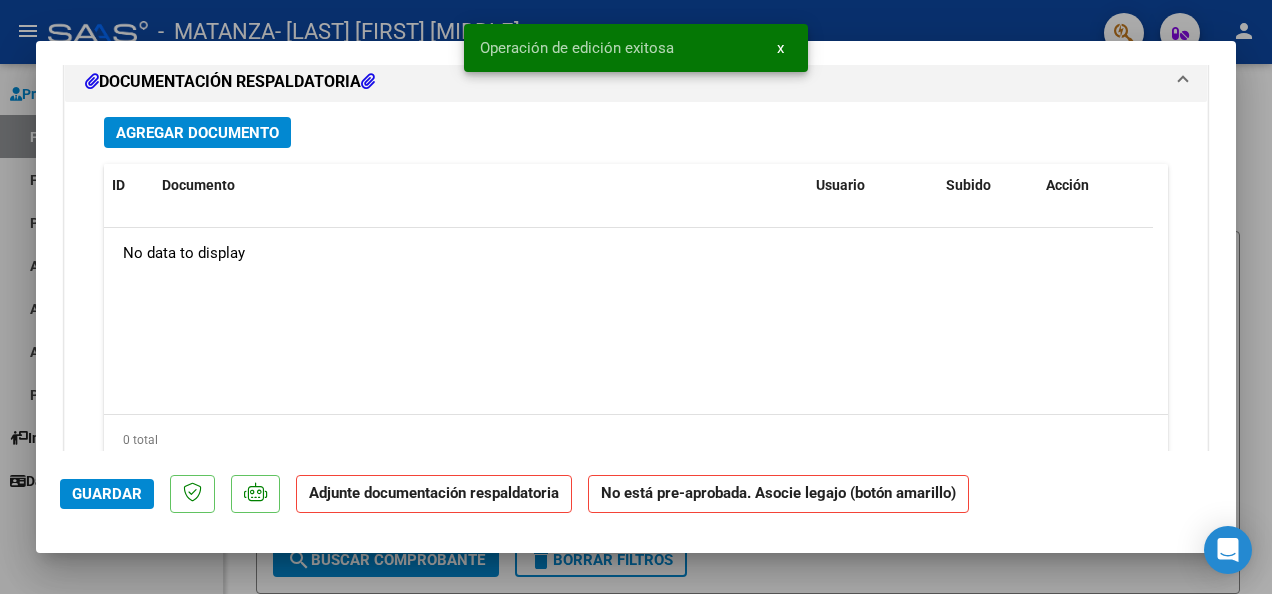 scroll, scrollTop: 1906, scrollLeft: 0, axis: vertical 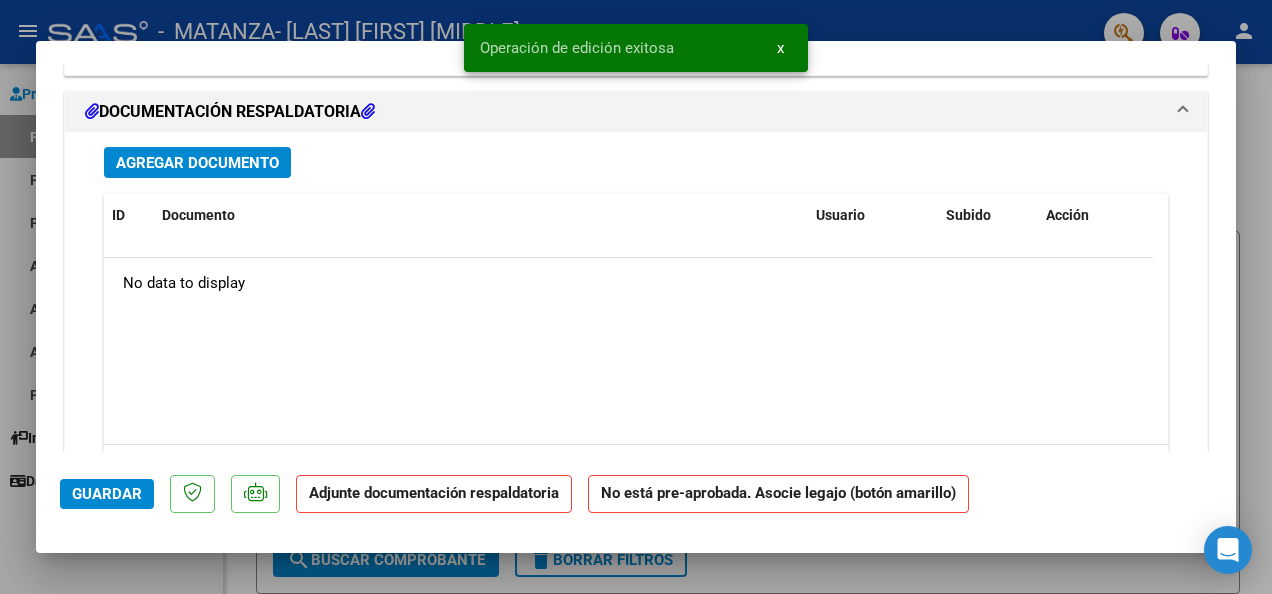 click on "Agregar Documento" at bounding box center (197, 163) 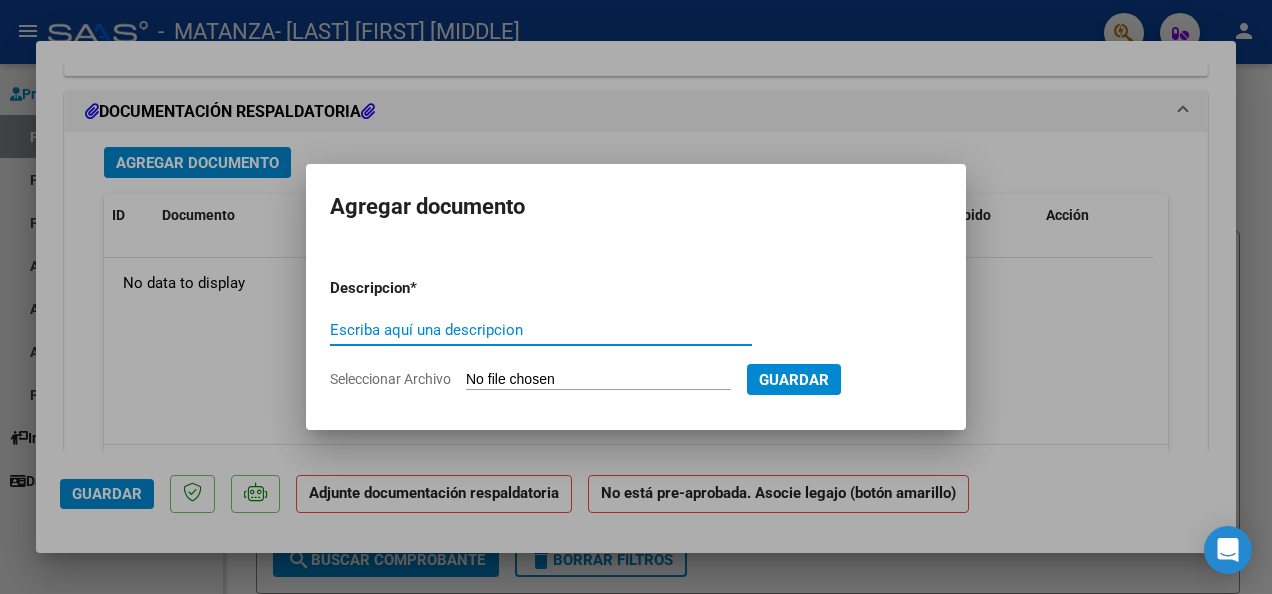 click on "Escriba aquí una descripcion" at bounding box center [541, 330] 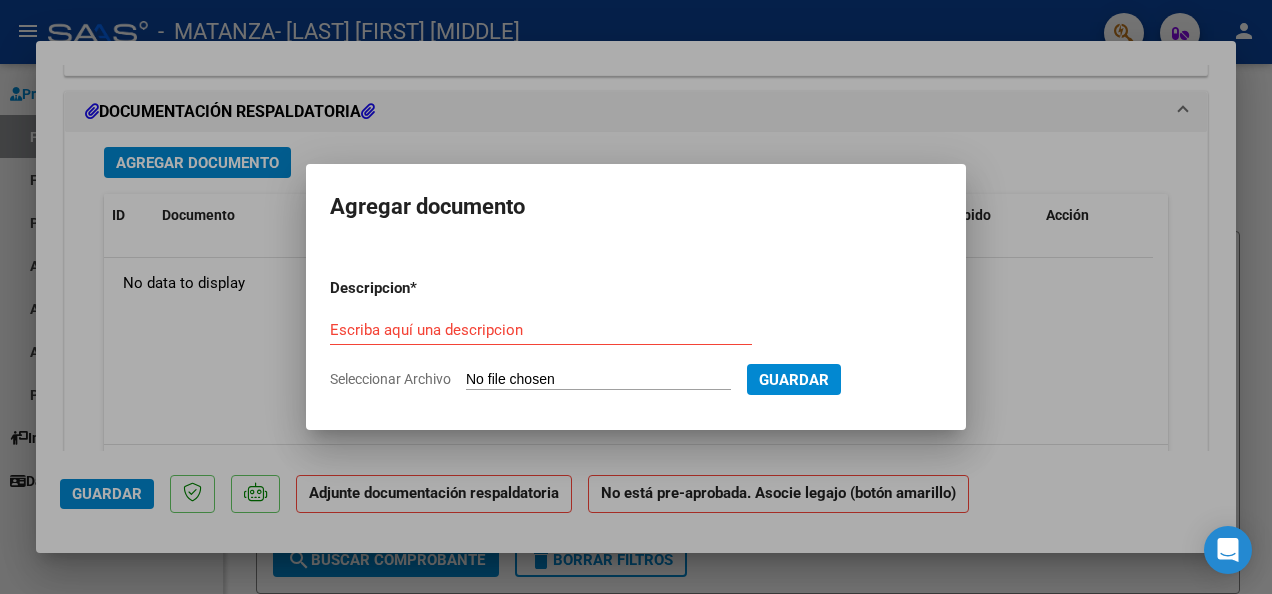 click on "Seleccionar Archivo" at bounding box center (598, 380) 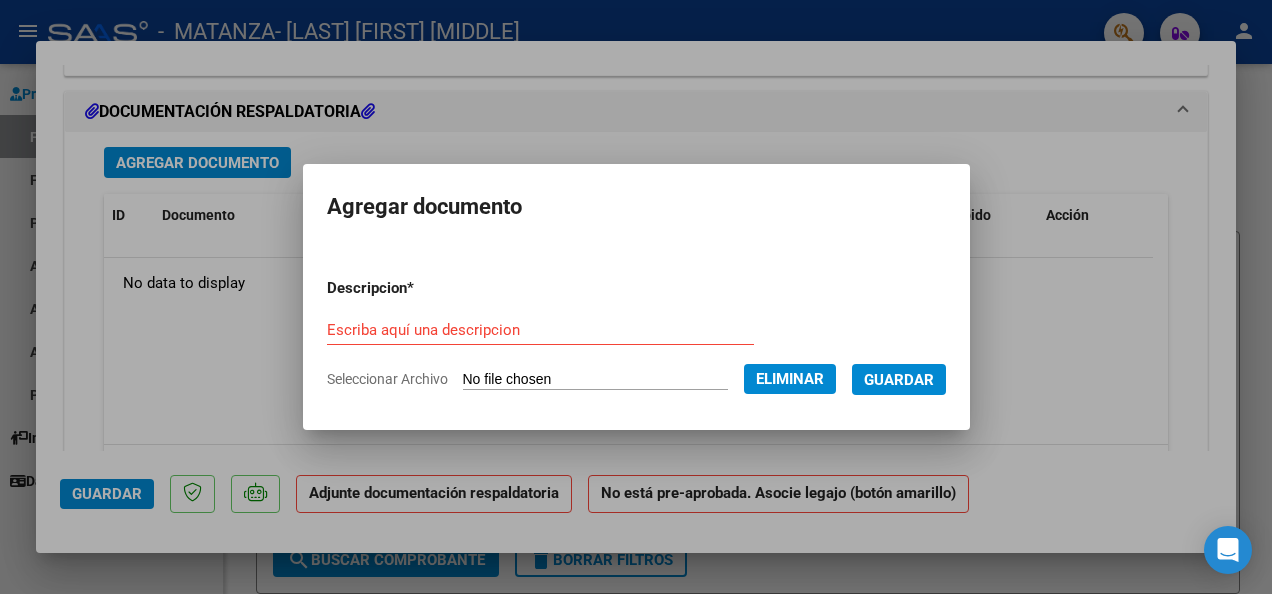 click on "Escriba aquí una descripcion" at bounding box center [540, 330] 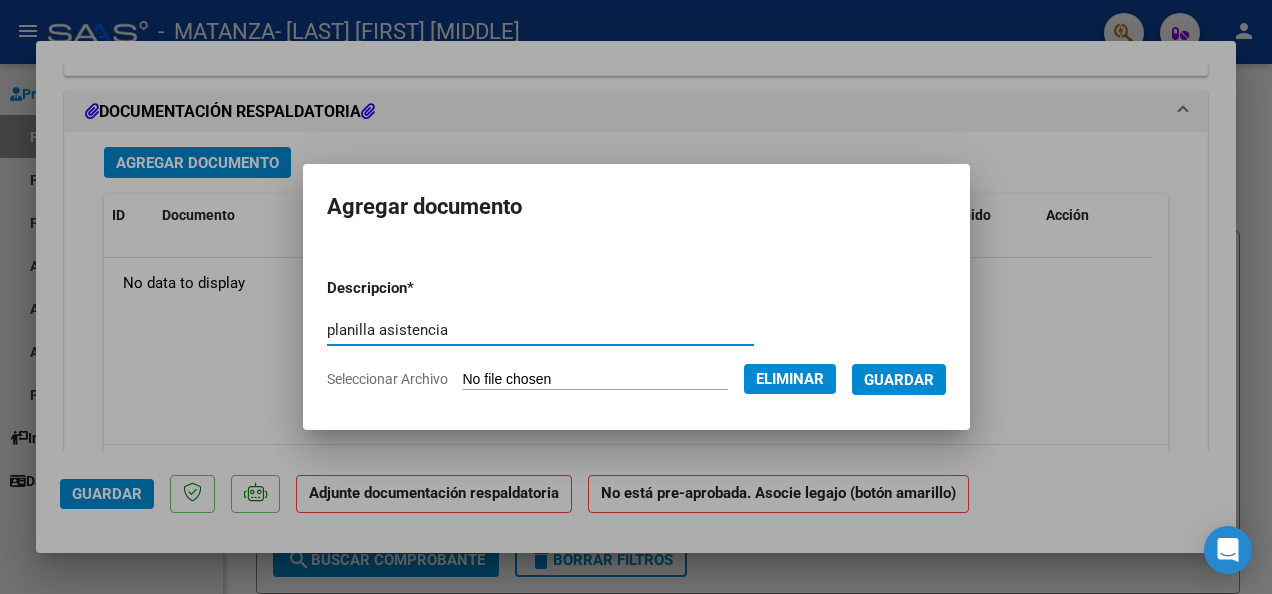 type on "planilla asistencia" 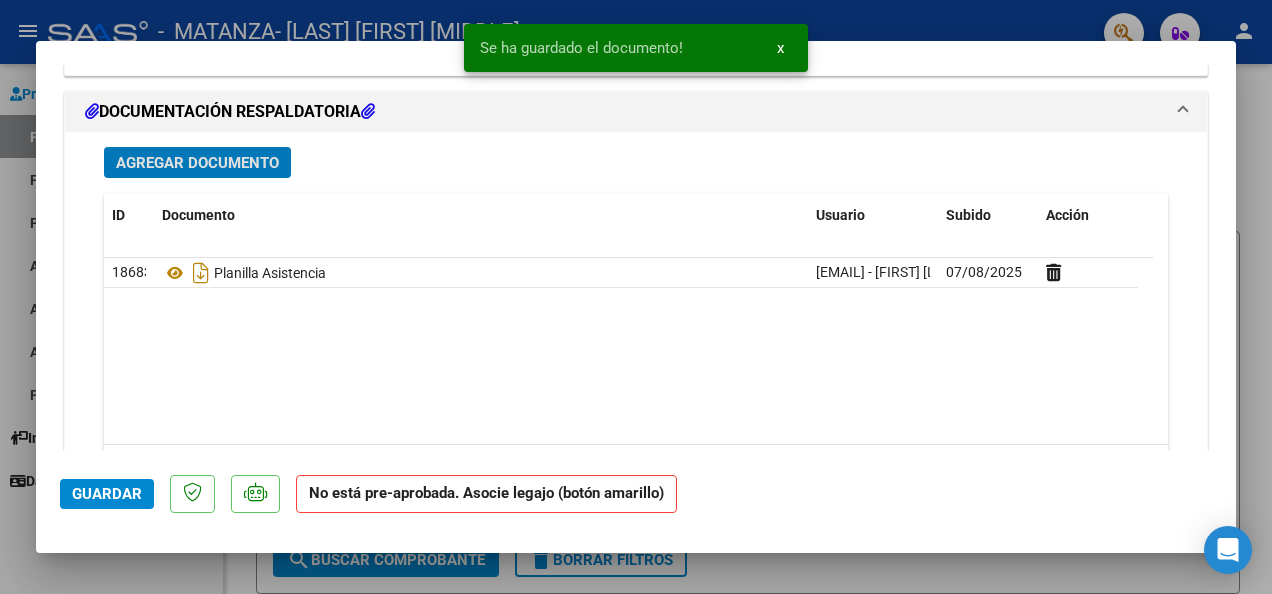 click on "Guardar" 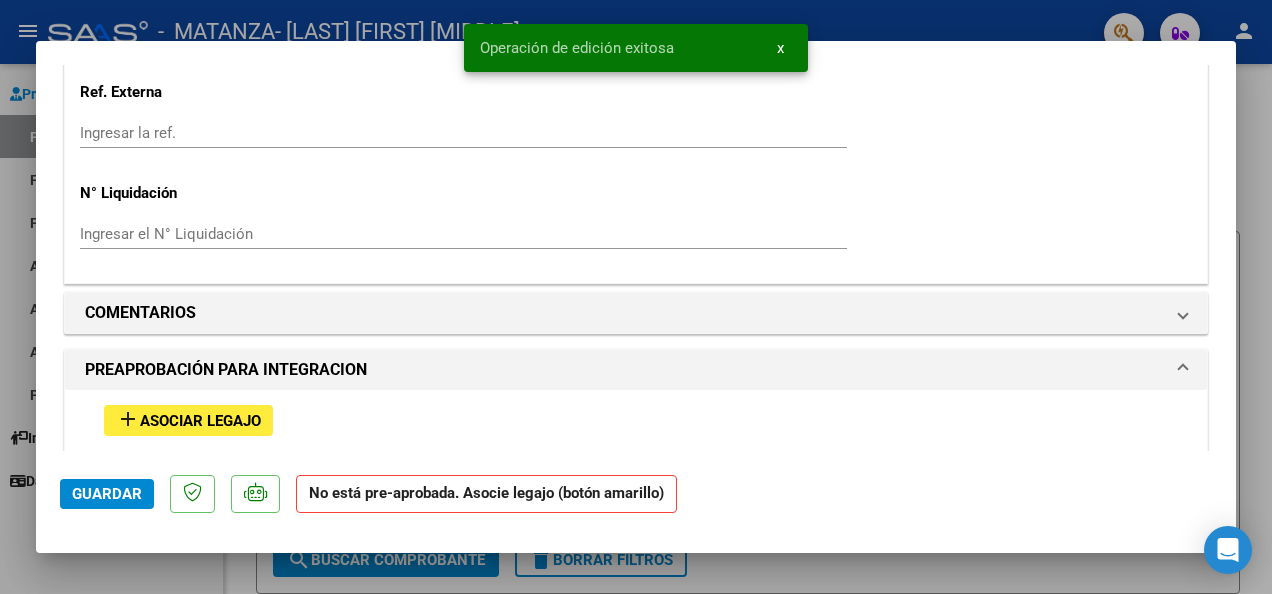 scroll, scrollTop: 1606, scrollLeft: 0, axis: vertical 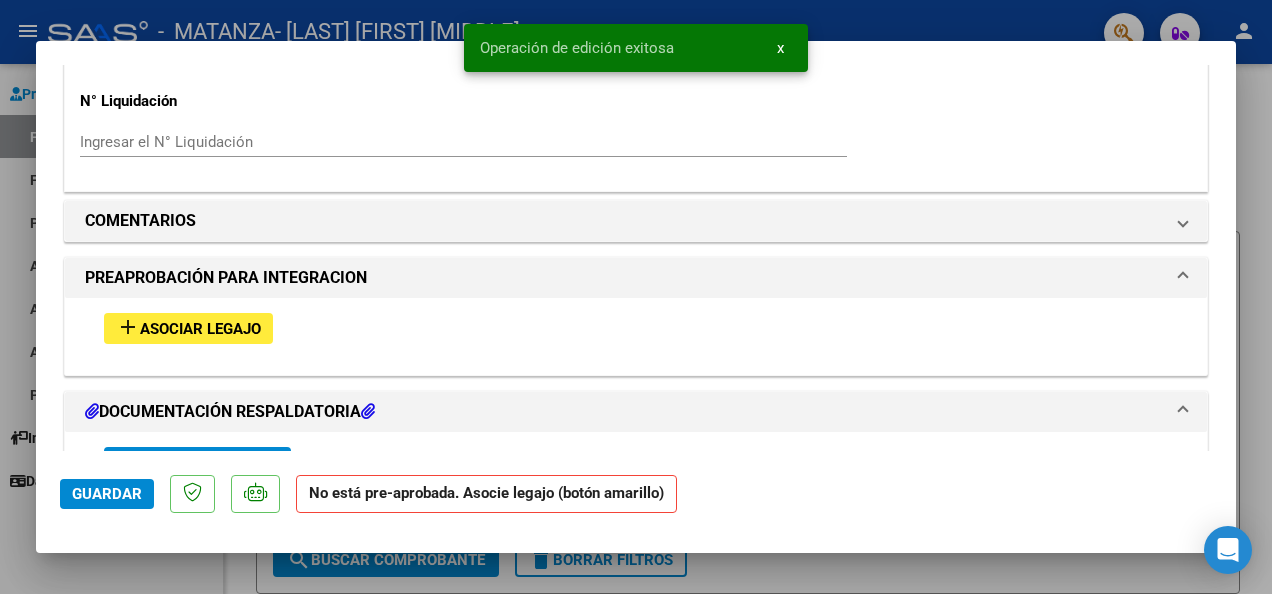 click on "Asociar Legajo" at bounding box center (200, 329) 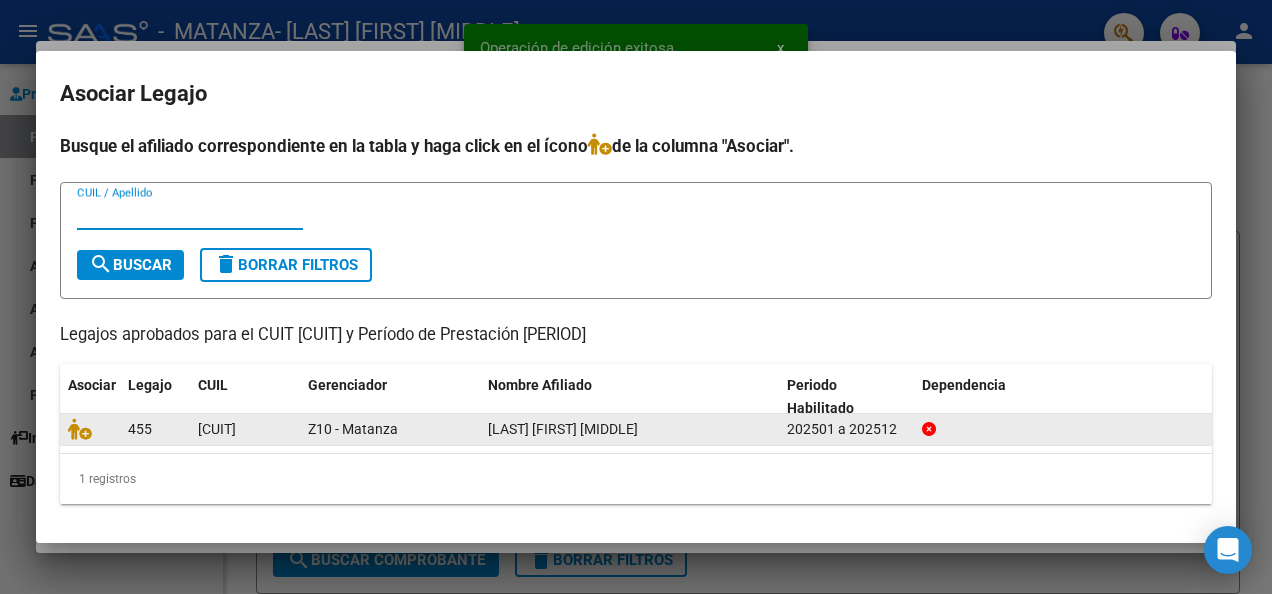 click 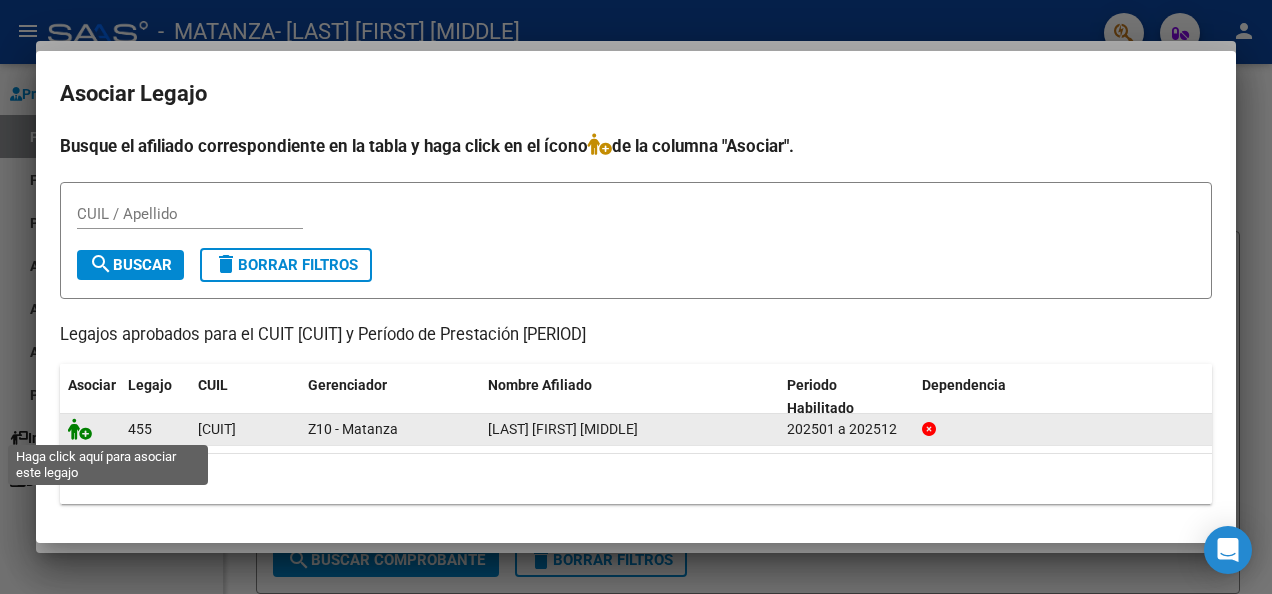 click 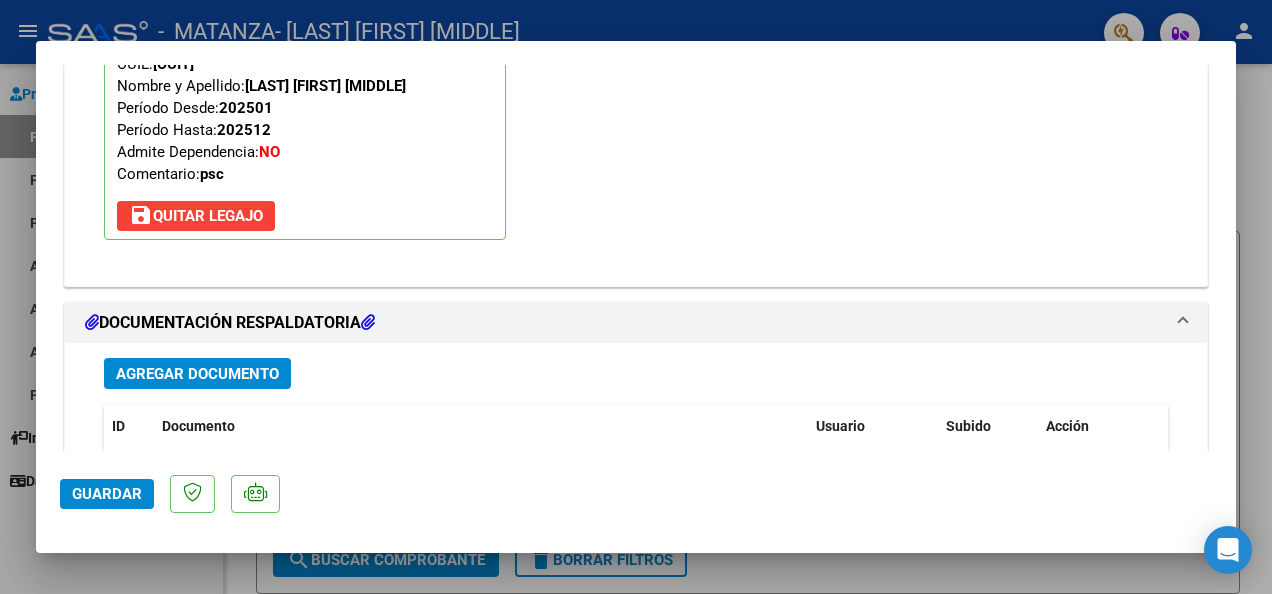 scroll, scrollTop: 2317, scrollLeft: 0, axis: vertical 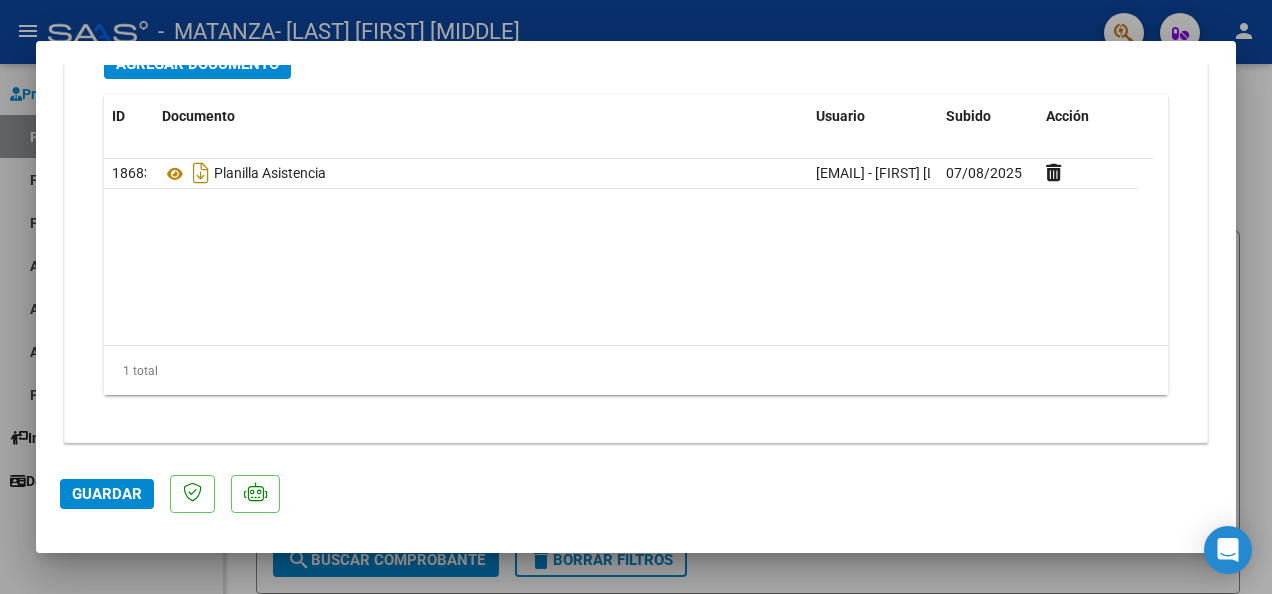 click on "Guardar" 